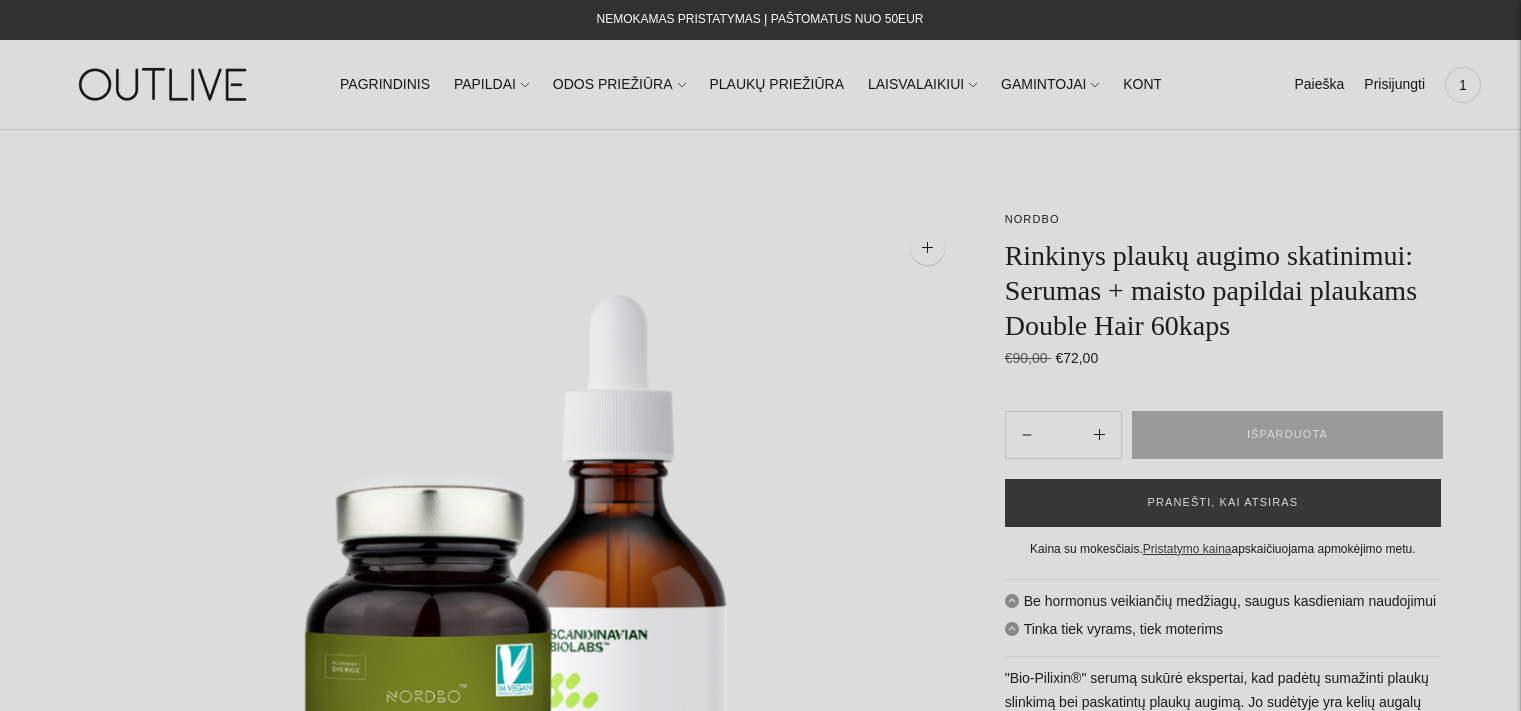 scroll, scrollTop: 0, scrollLeft: 0, axis: both 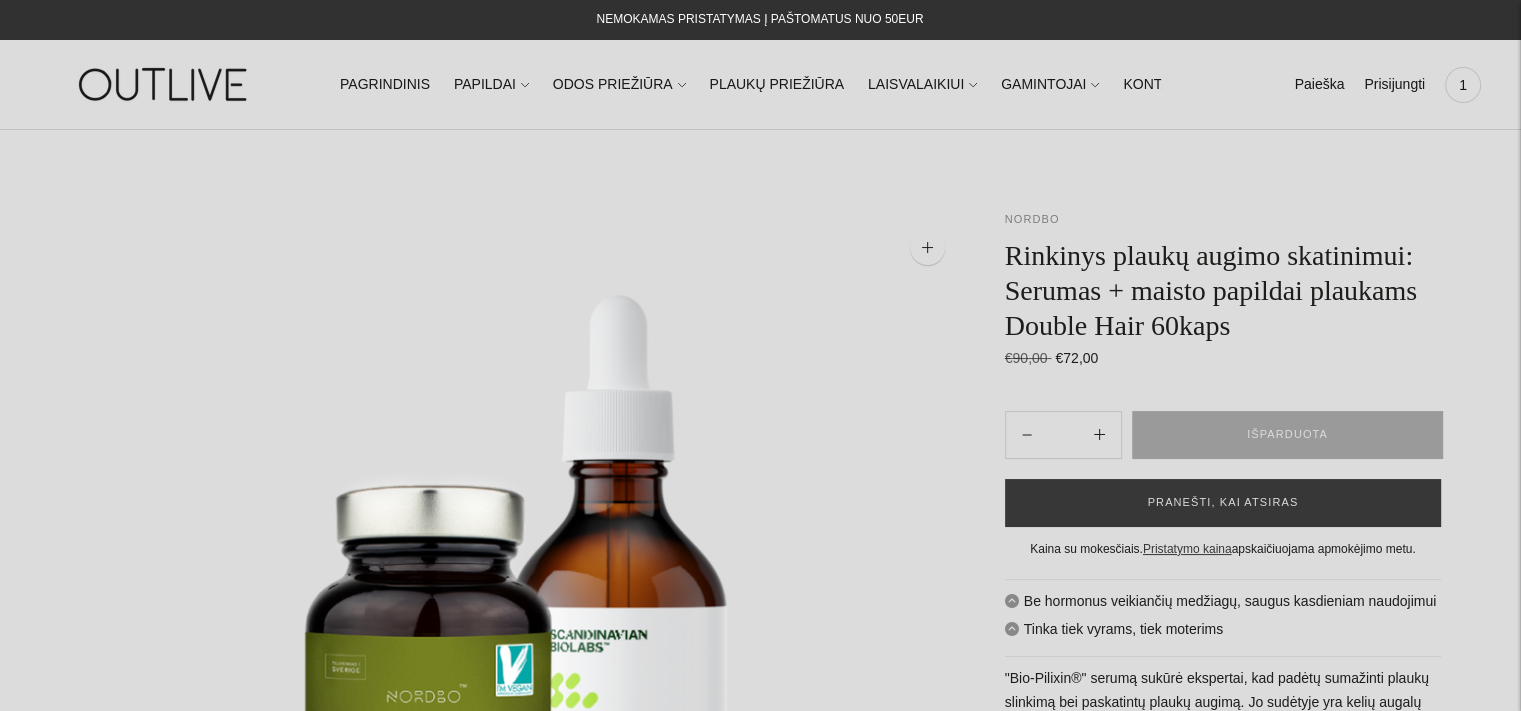 click on "NORDBO" at bounding box center (1032, 219) 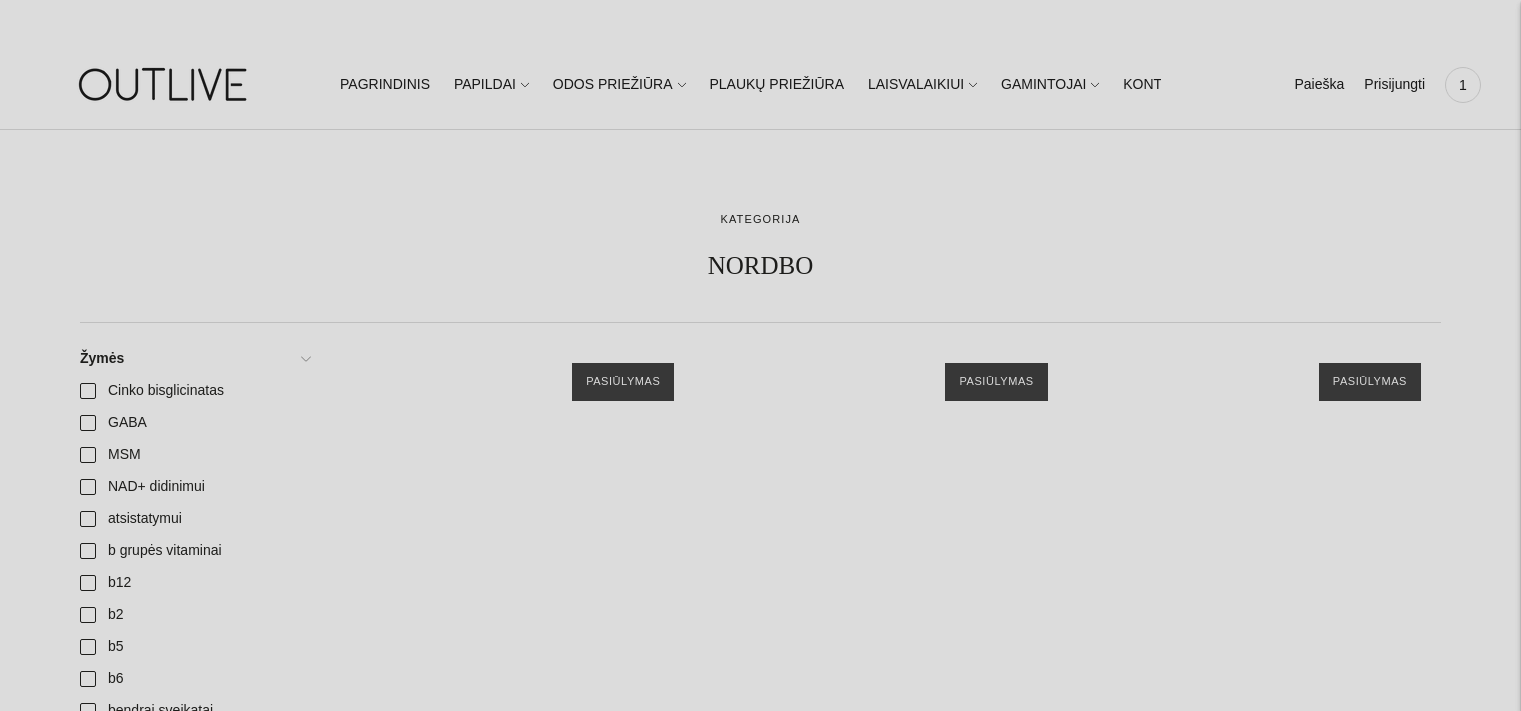 scroll, scrollTop: 0, scrollLeft: 0, axis: both 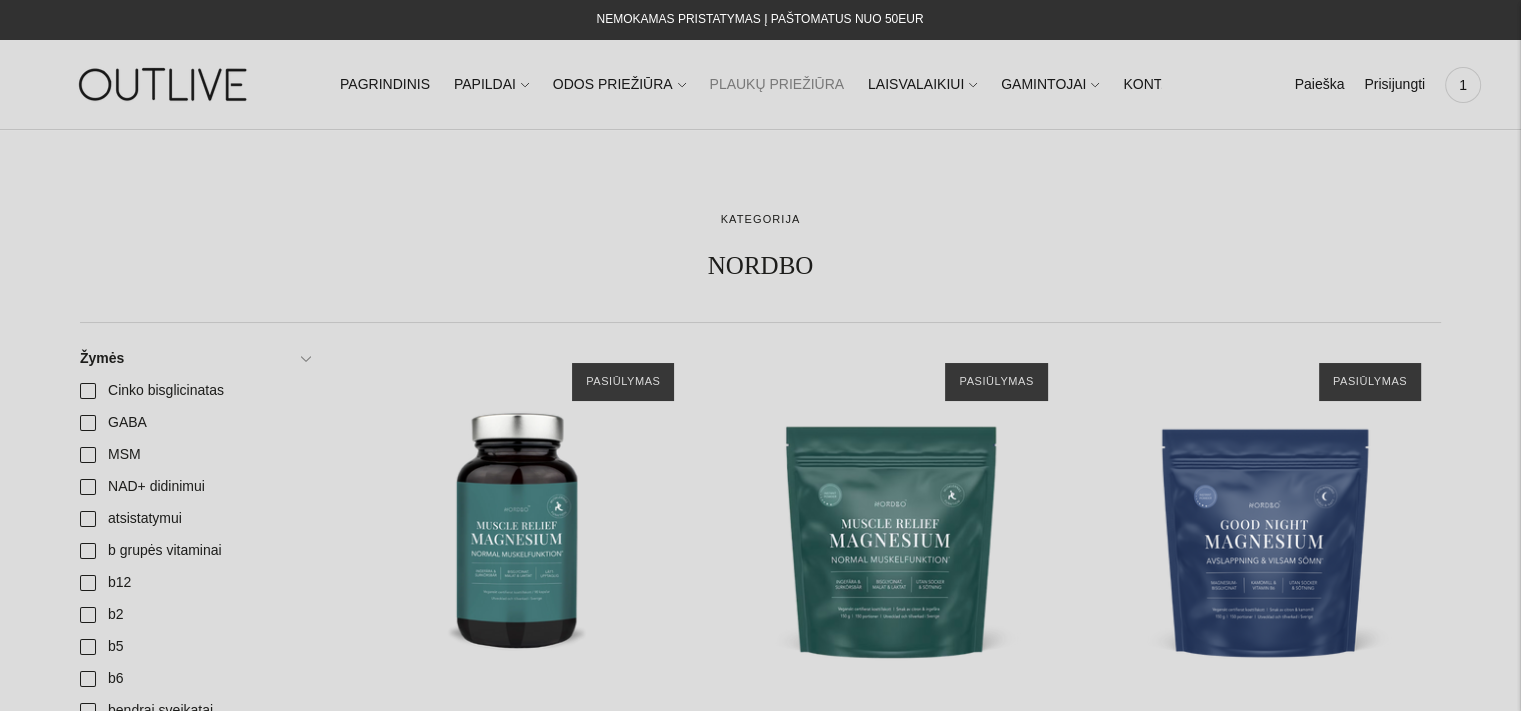 click on "PLAUKŲ PRIEŽIŪRA" at bounding box center [776, 85] 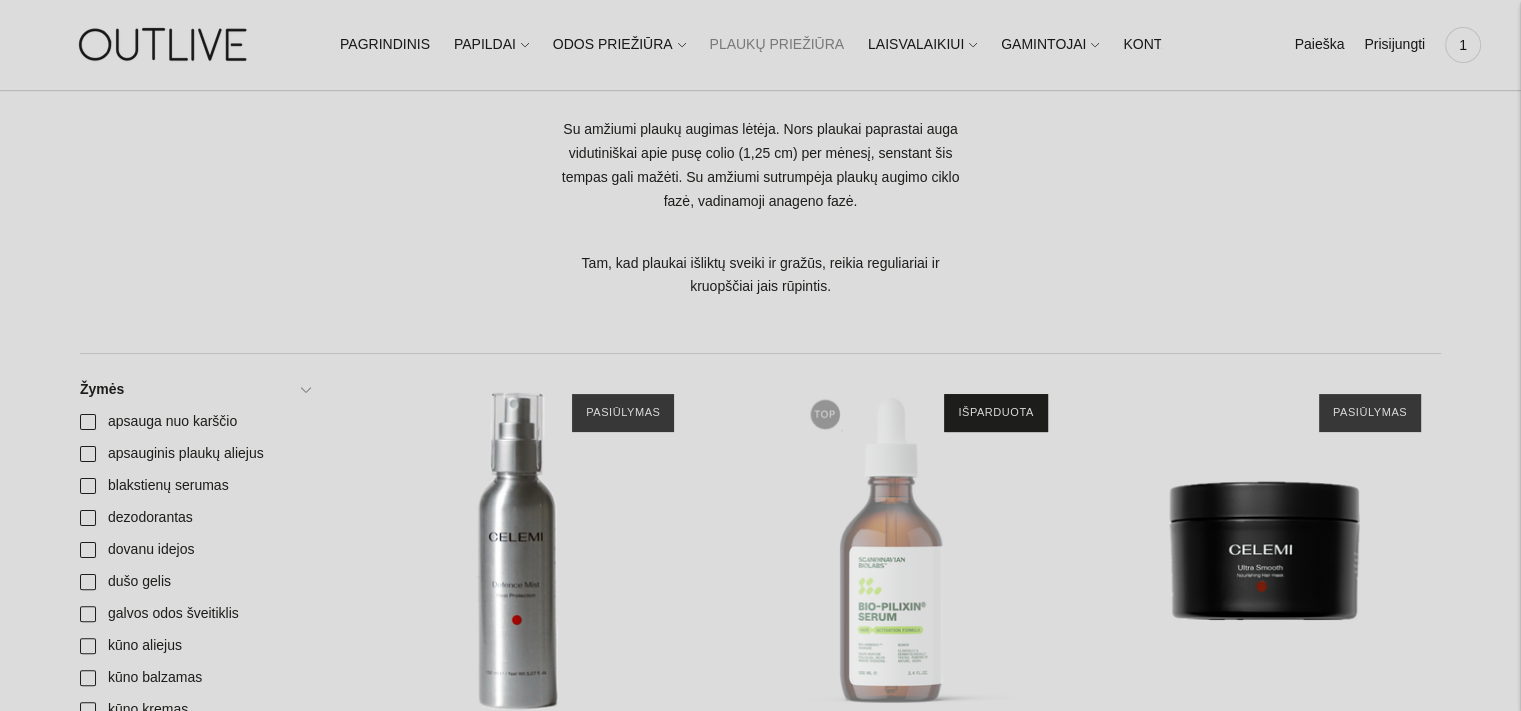 scroll, scrollTop: 733, scrollLeft: 0, axis: vertical 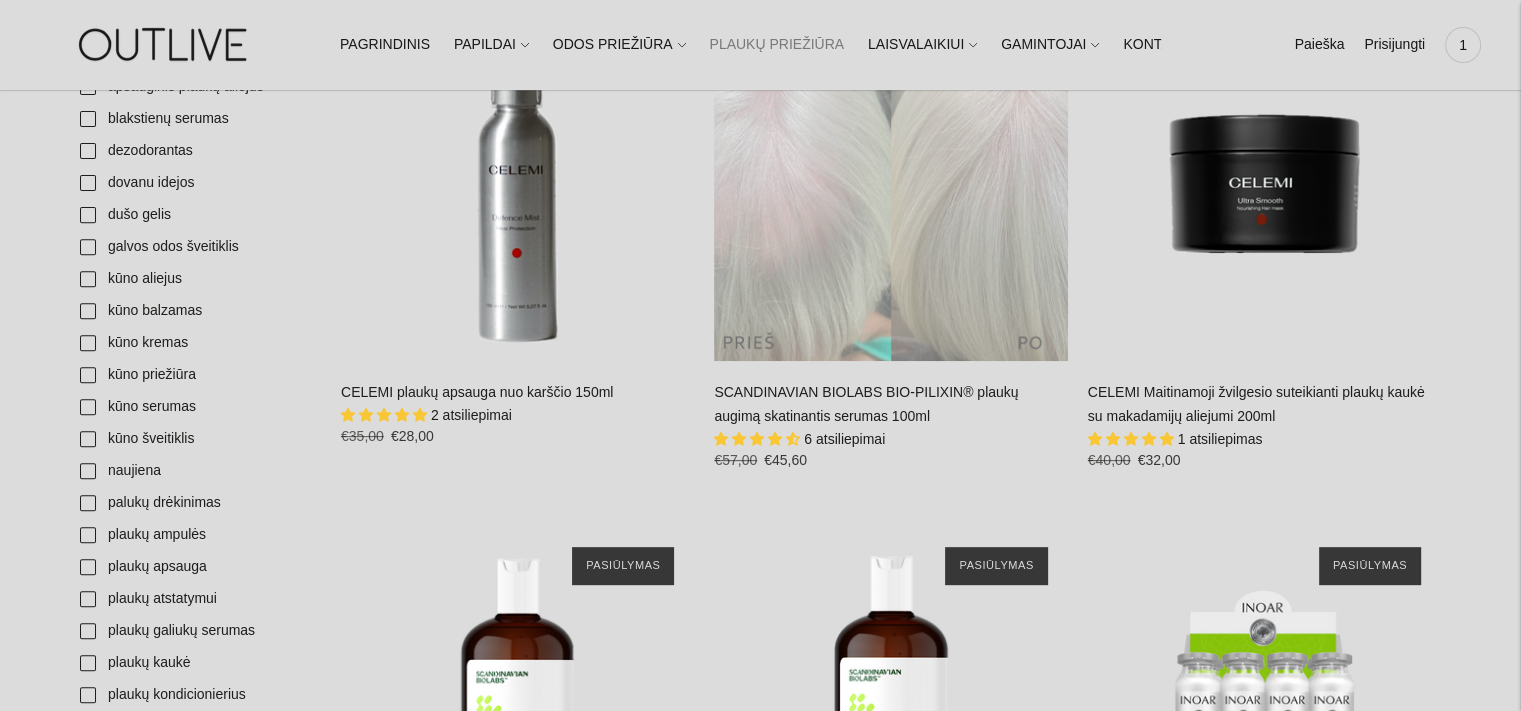 click at bounding box center (890, 183) 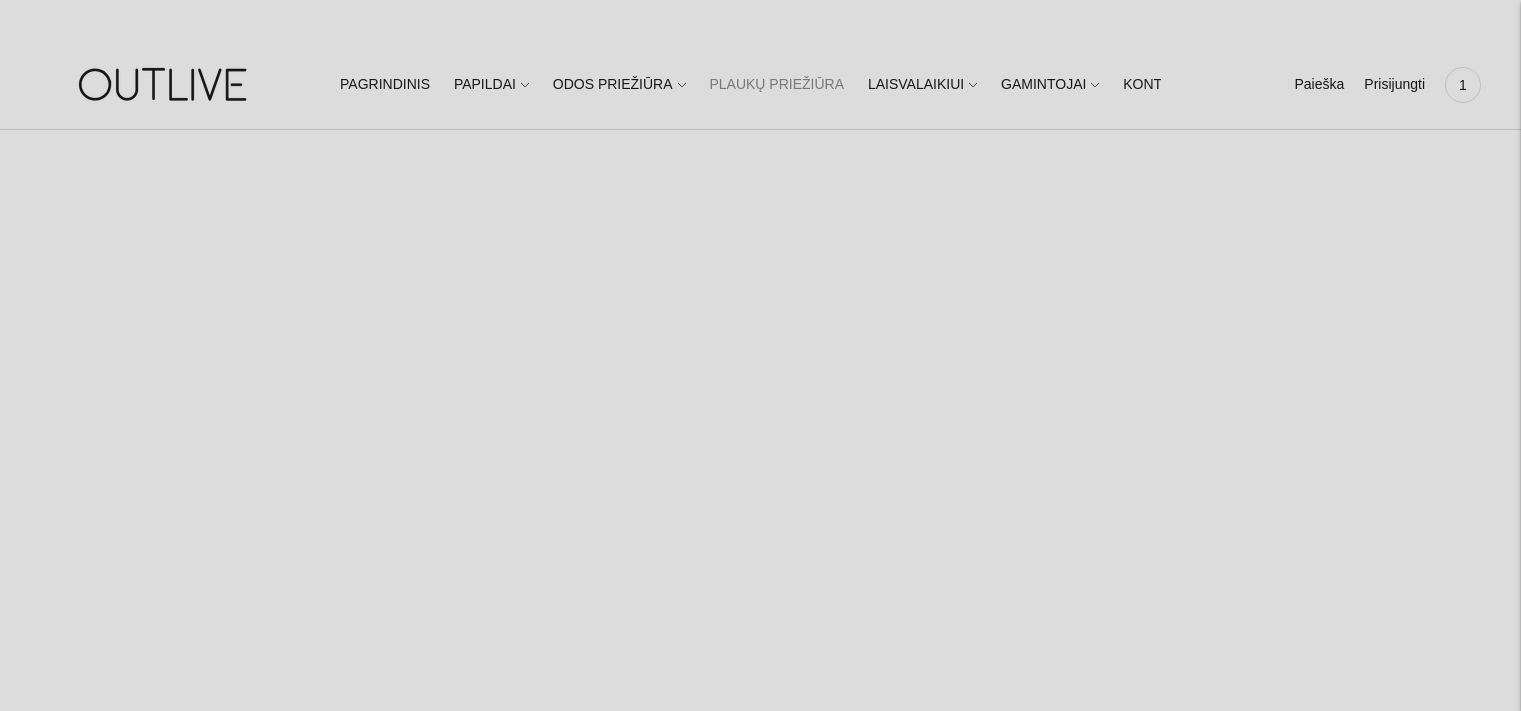 scroll, scrollTop: 0, scrollLeft: 0, axis: both 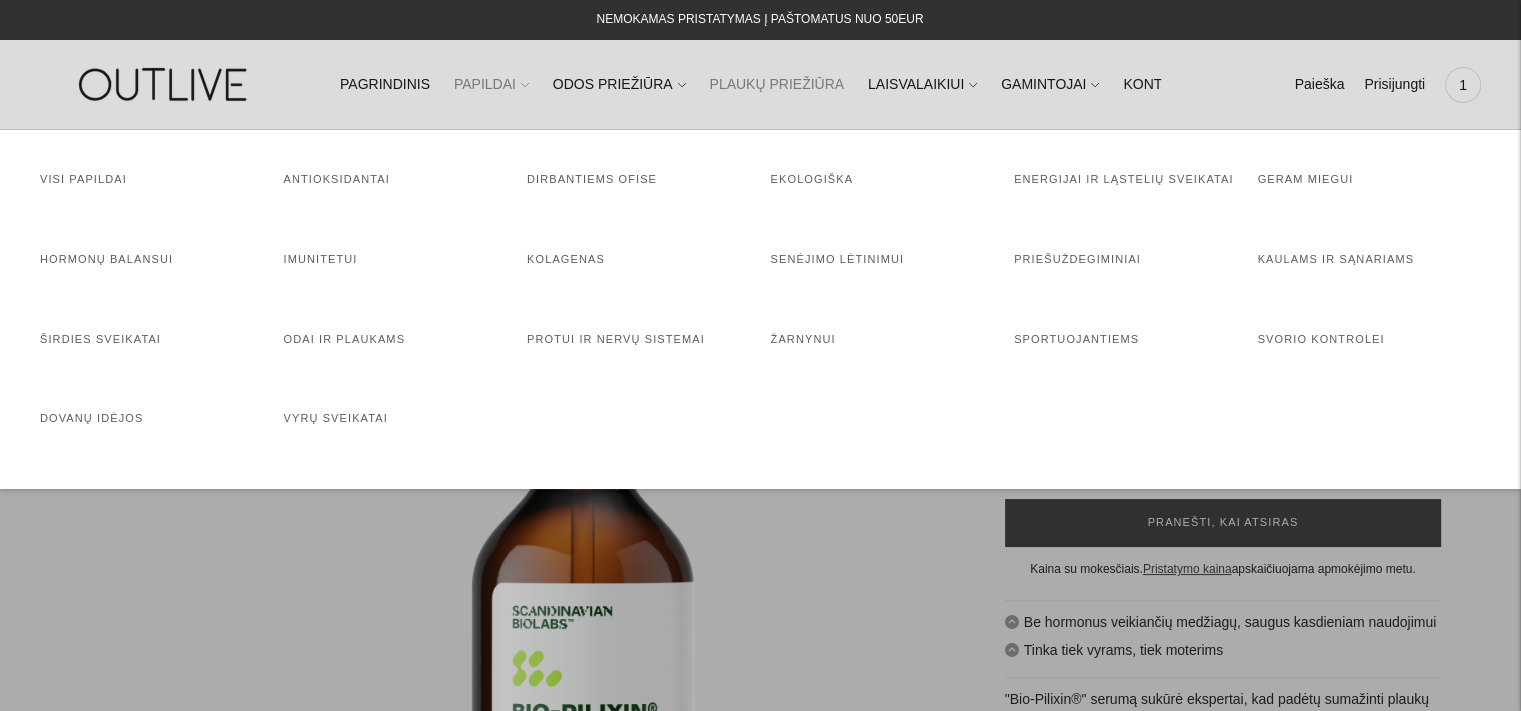 click on "PAPILDAI" at bounding box center (491, 85) 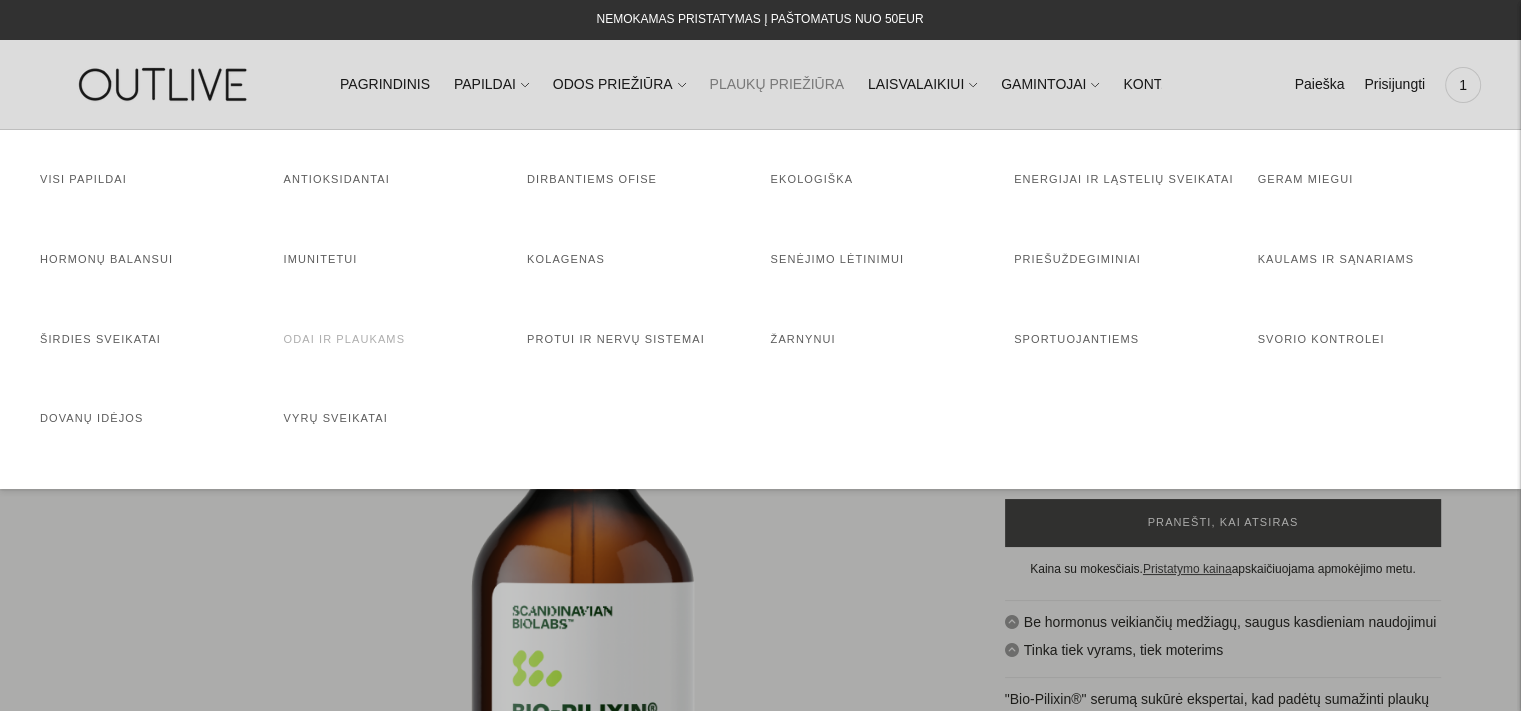 click on "Odai ir plaukams" at bounding box center (345, 339) 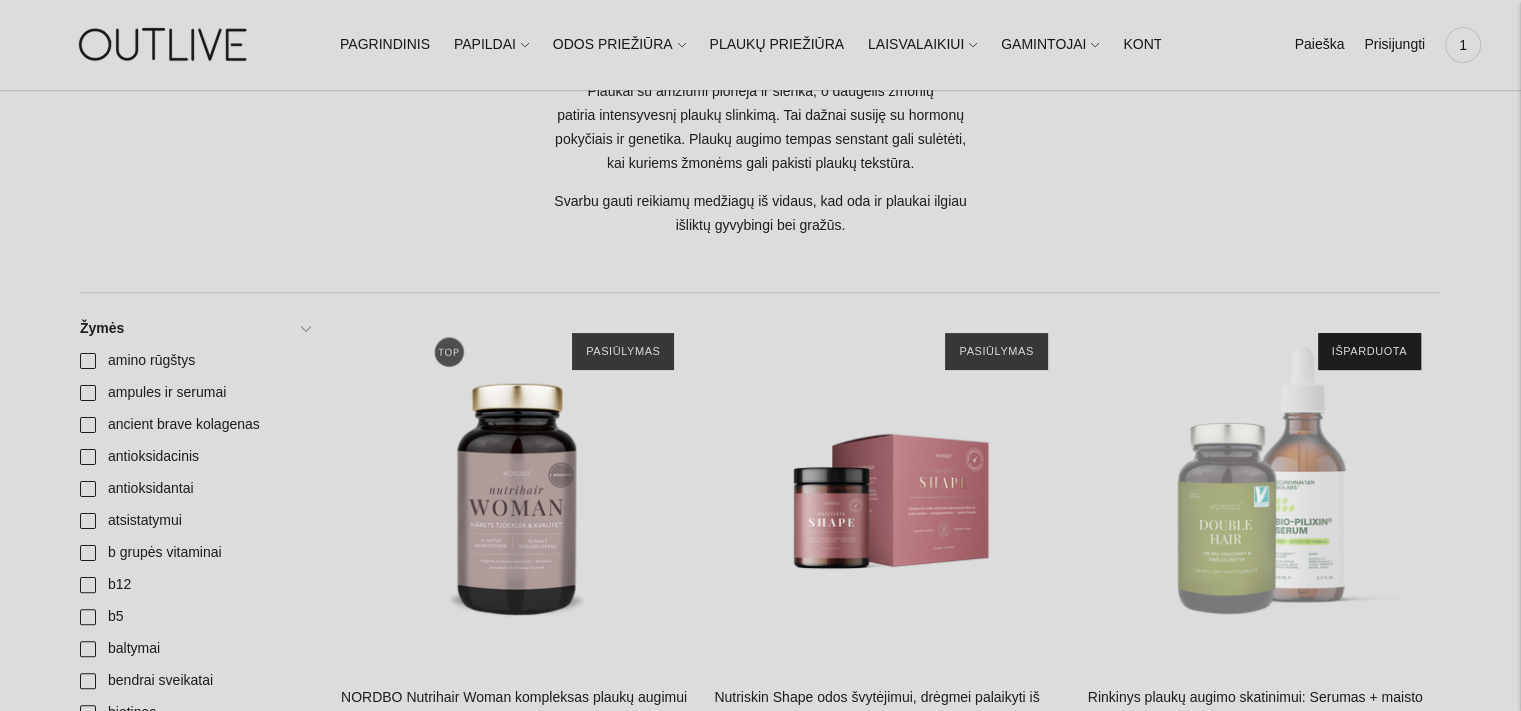 scroll, scrollTop: 366, scrollLeft: 0, axis: vertical 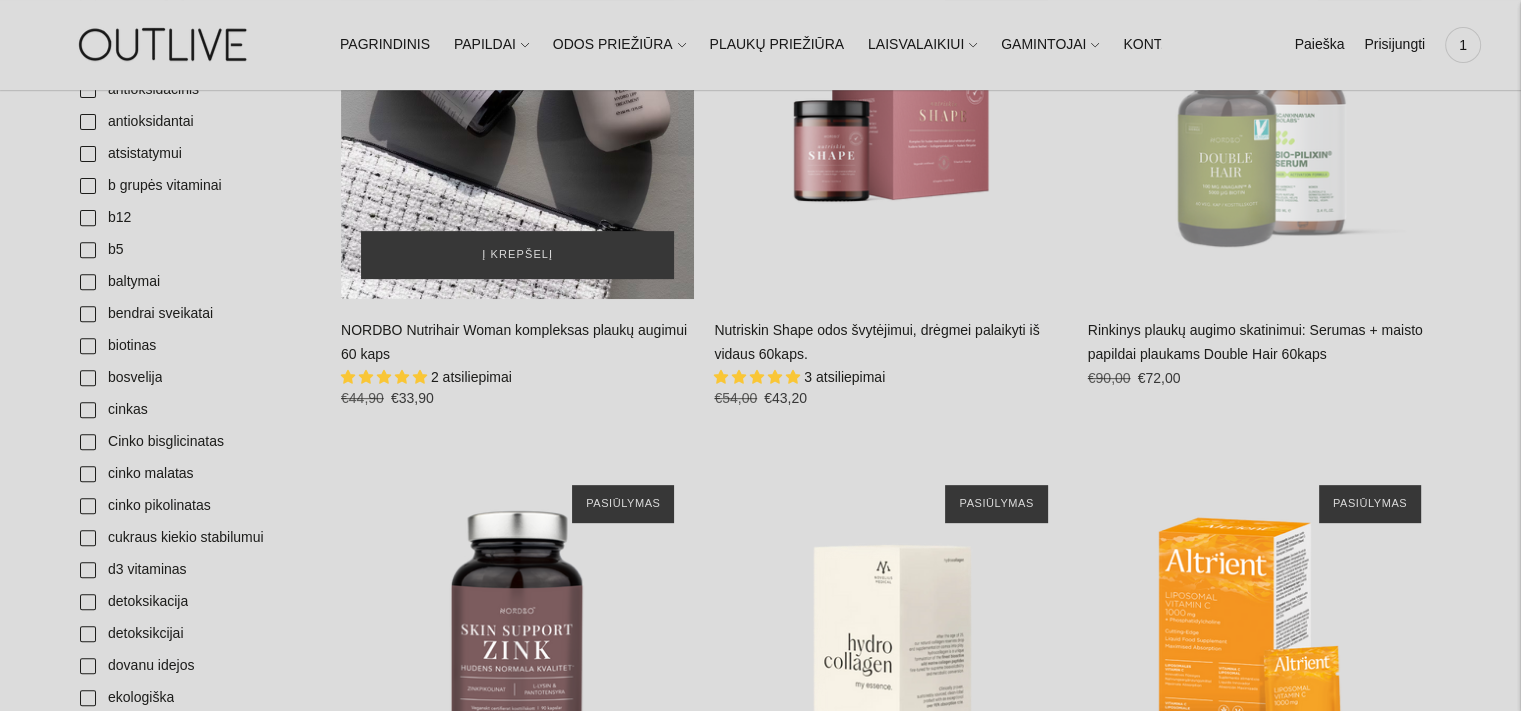 click at bounding box center (517, 122) 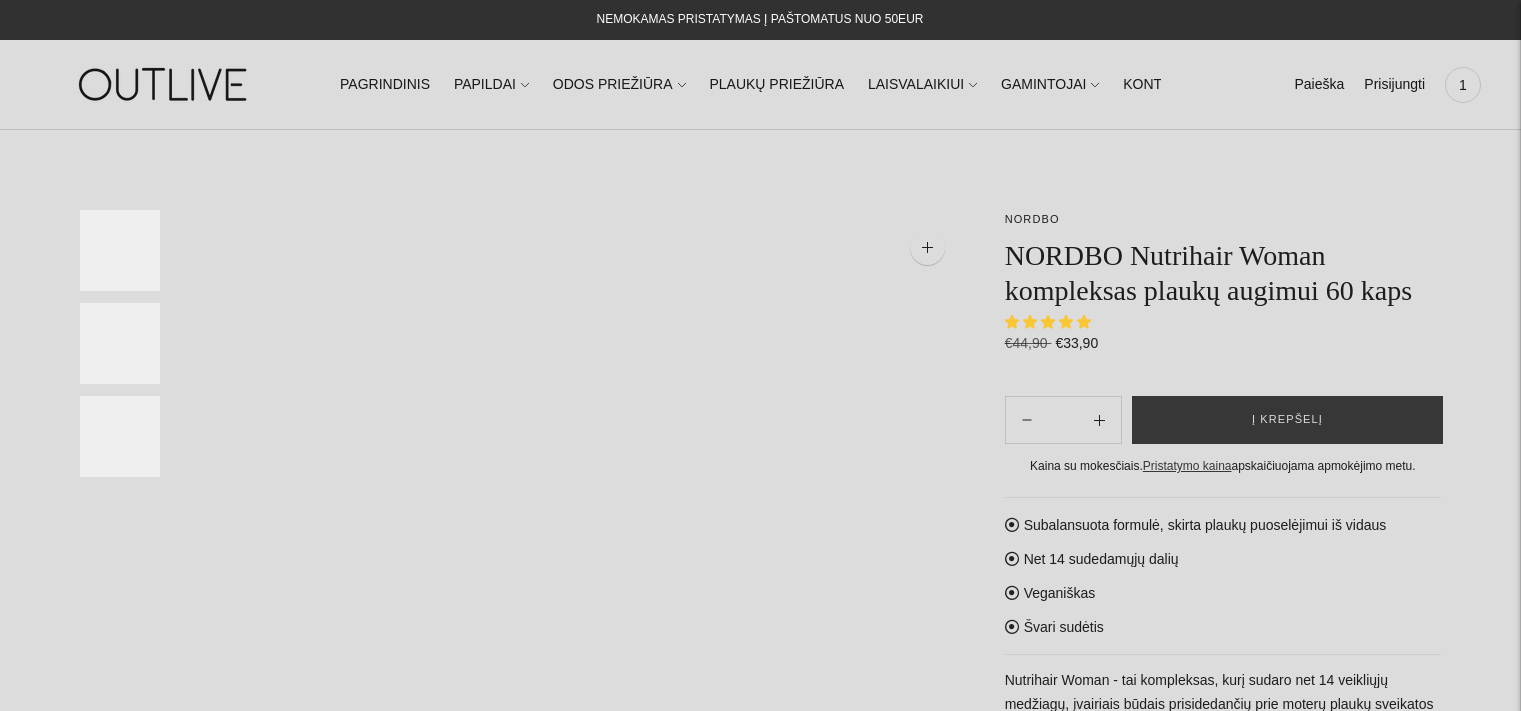 scroll, scrollTop: 0, scrollLeft: 0, axis: both 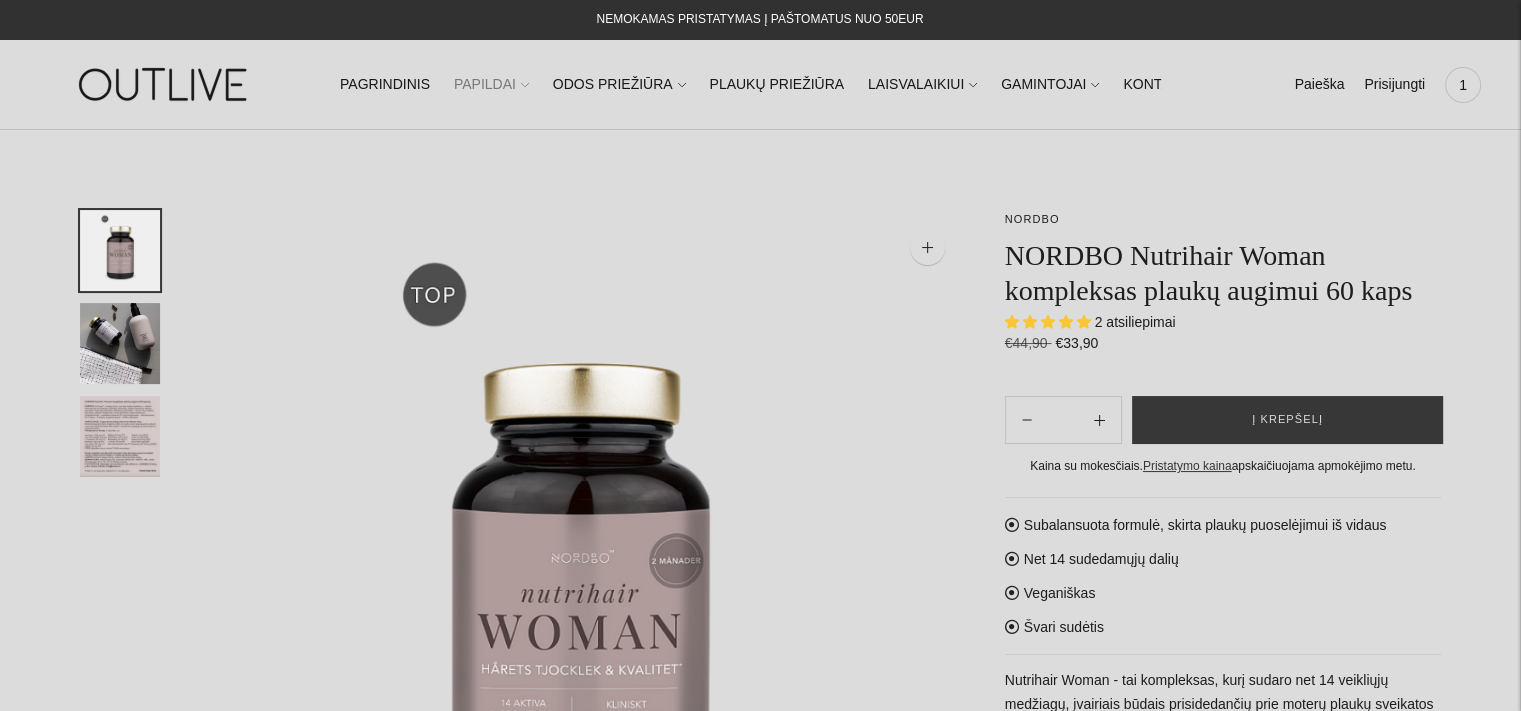 click on "PAPILDAI" 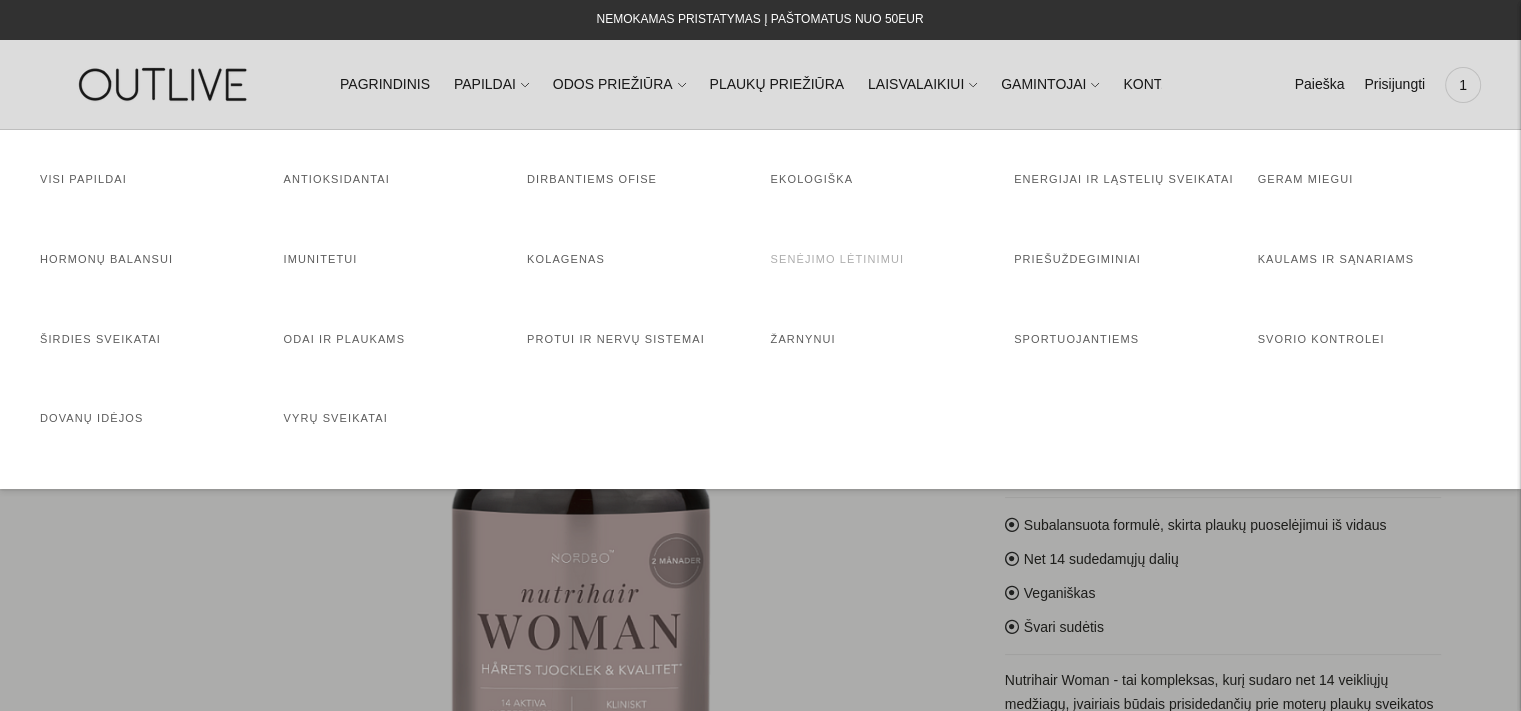 click on "Senėjimo lėtinimui" 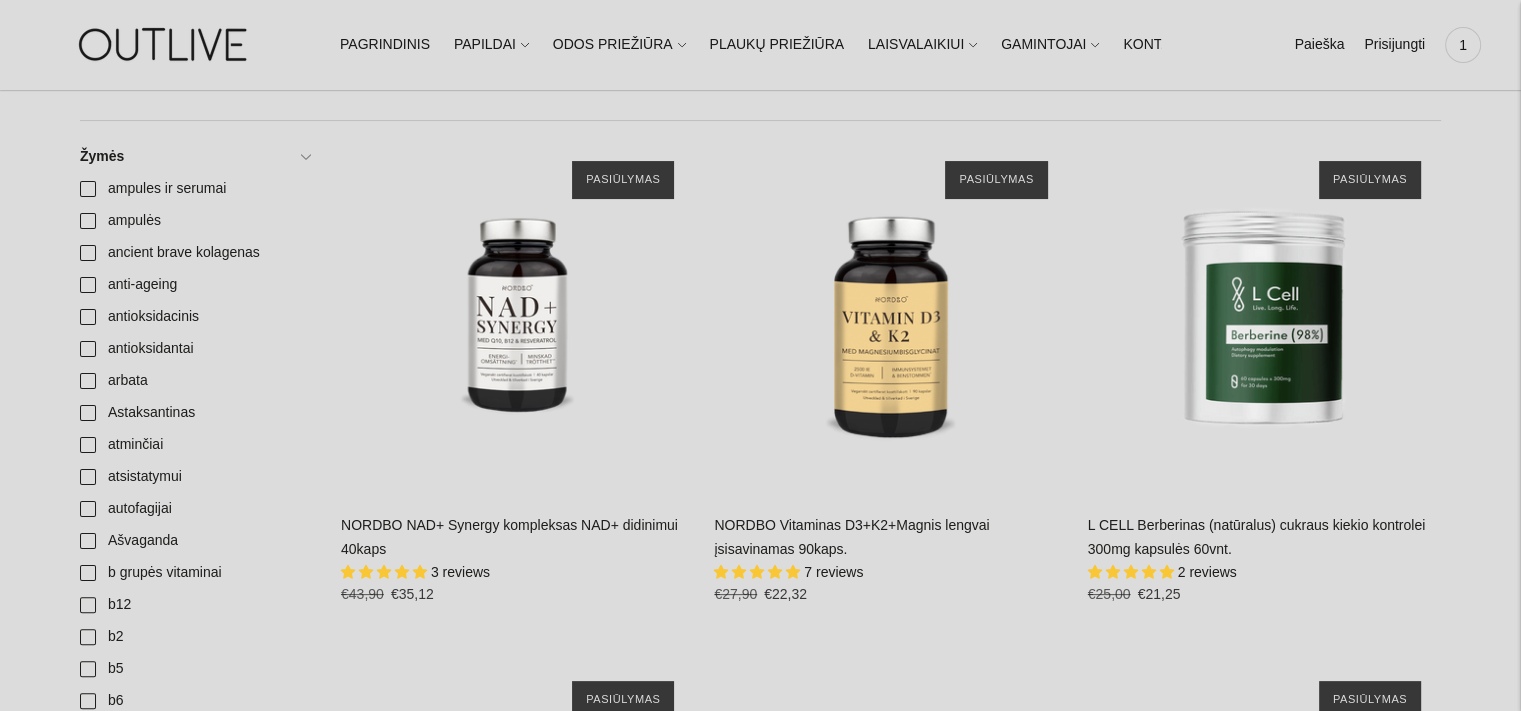scroll, scrollTop: 366, scrollLeft: 0, axis: vertical 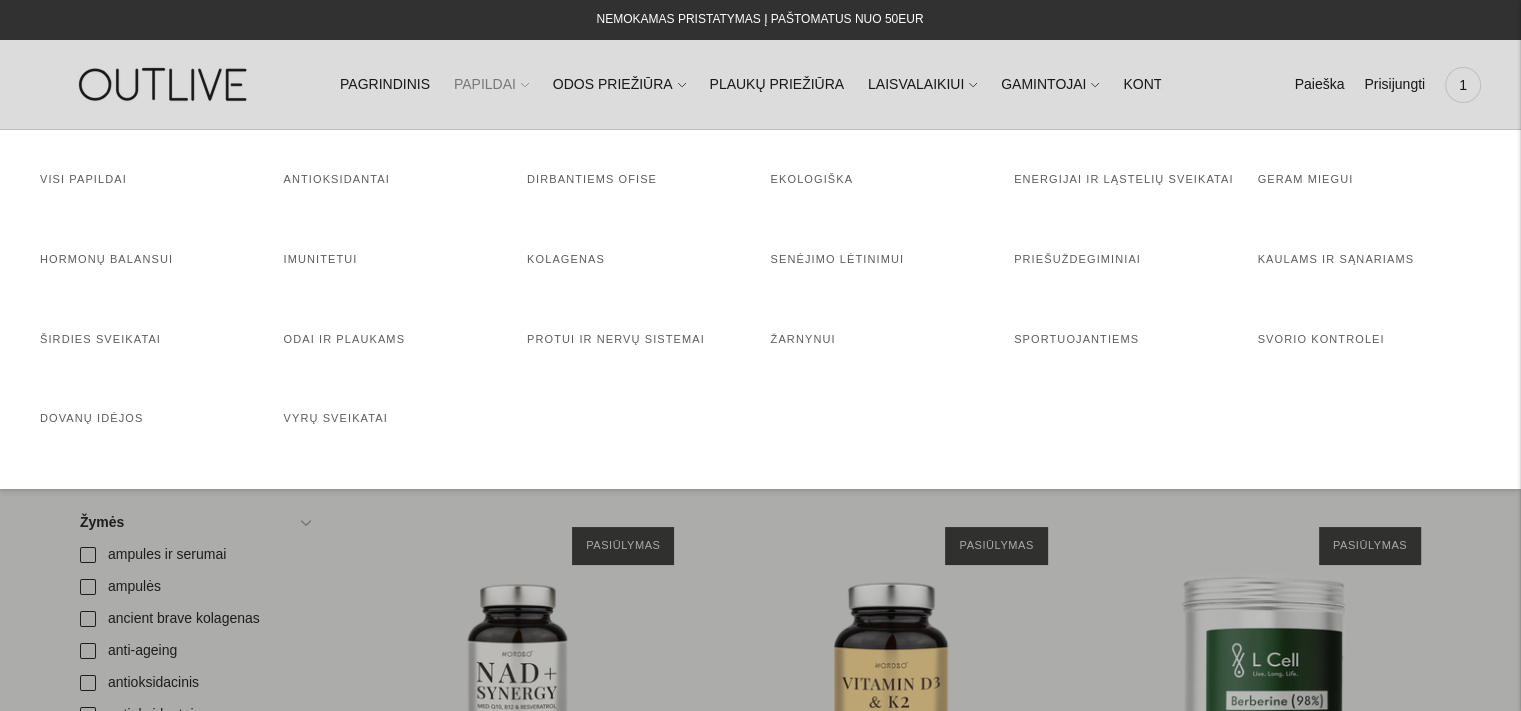 click on "PAPILDAI" at bounding box center (491, 85) 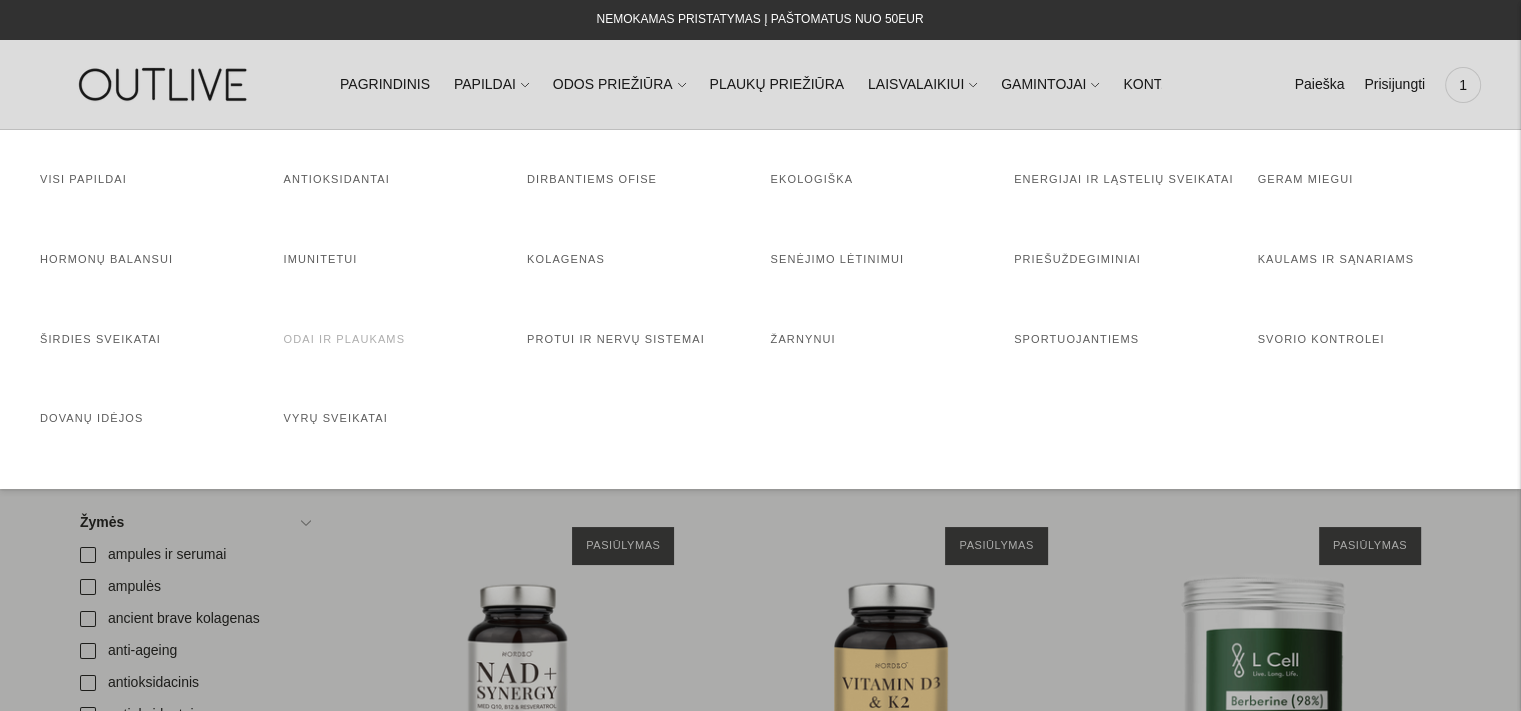 click on "Odai ir plaukams" at bounding box center [345, 339] 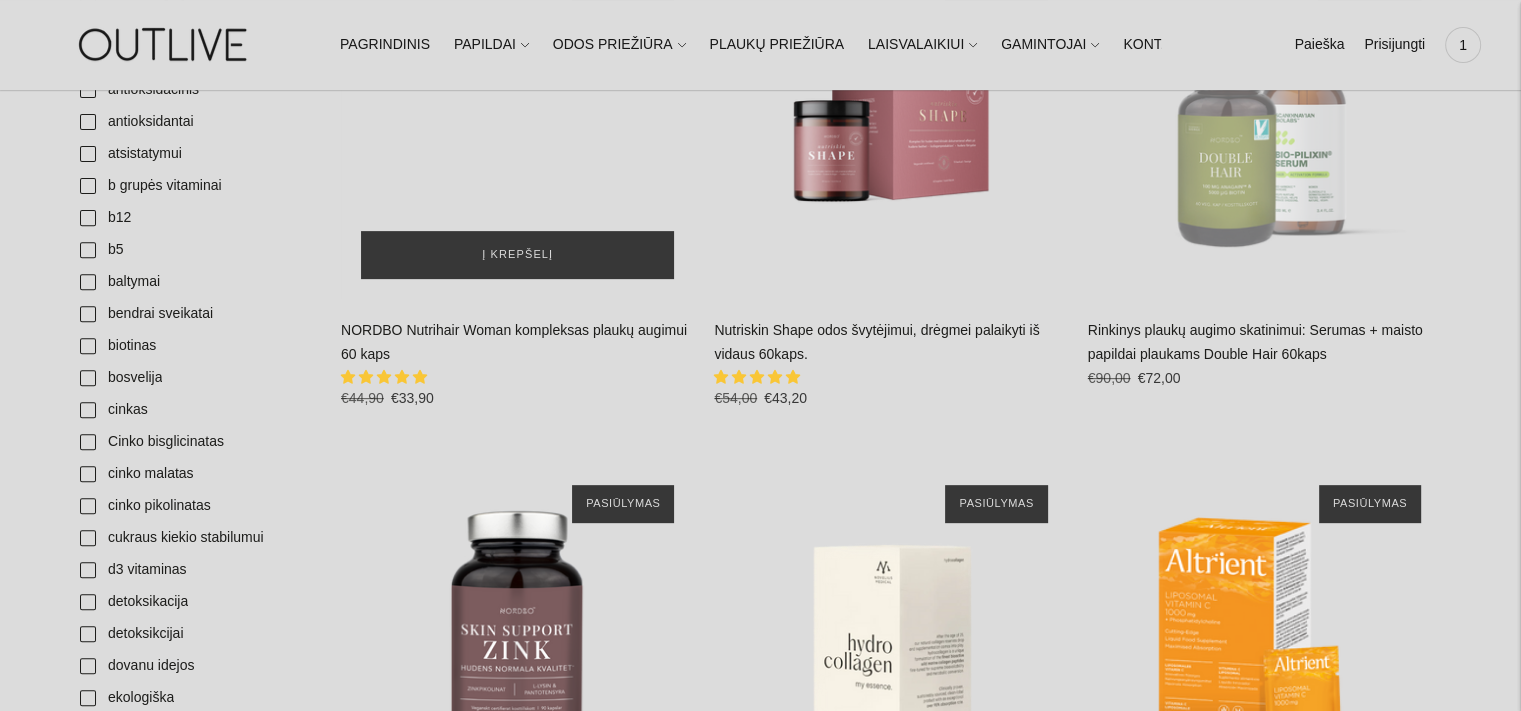 scroll, scrollTop: 366, scrollLeft: 0, axis: vertical 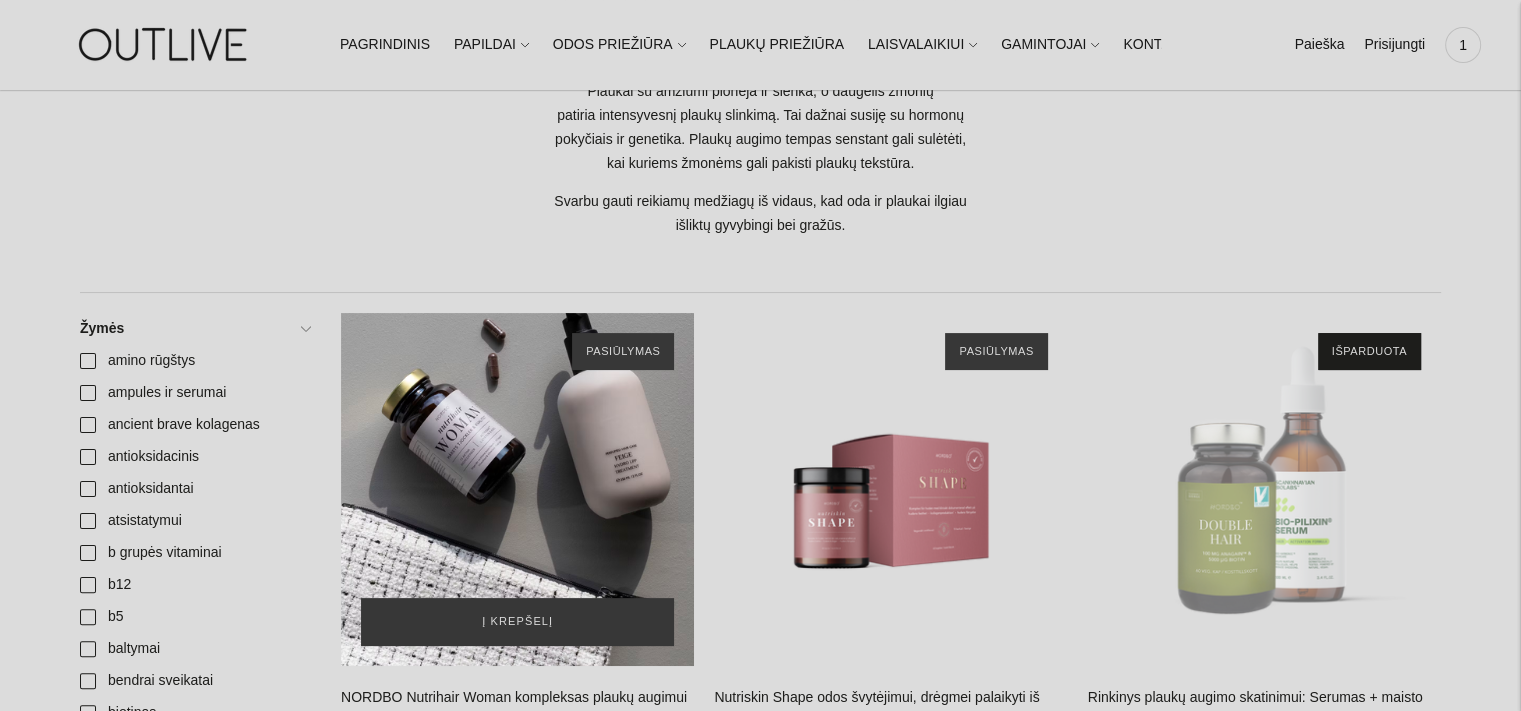 click 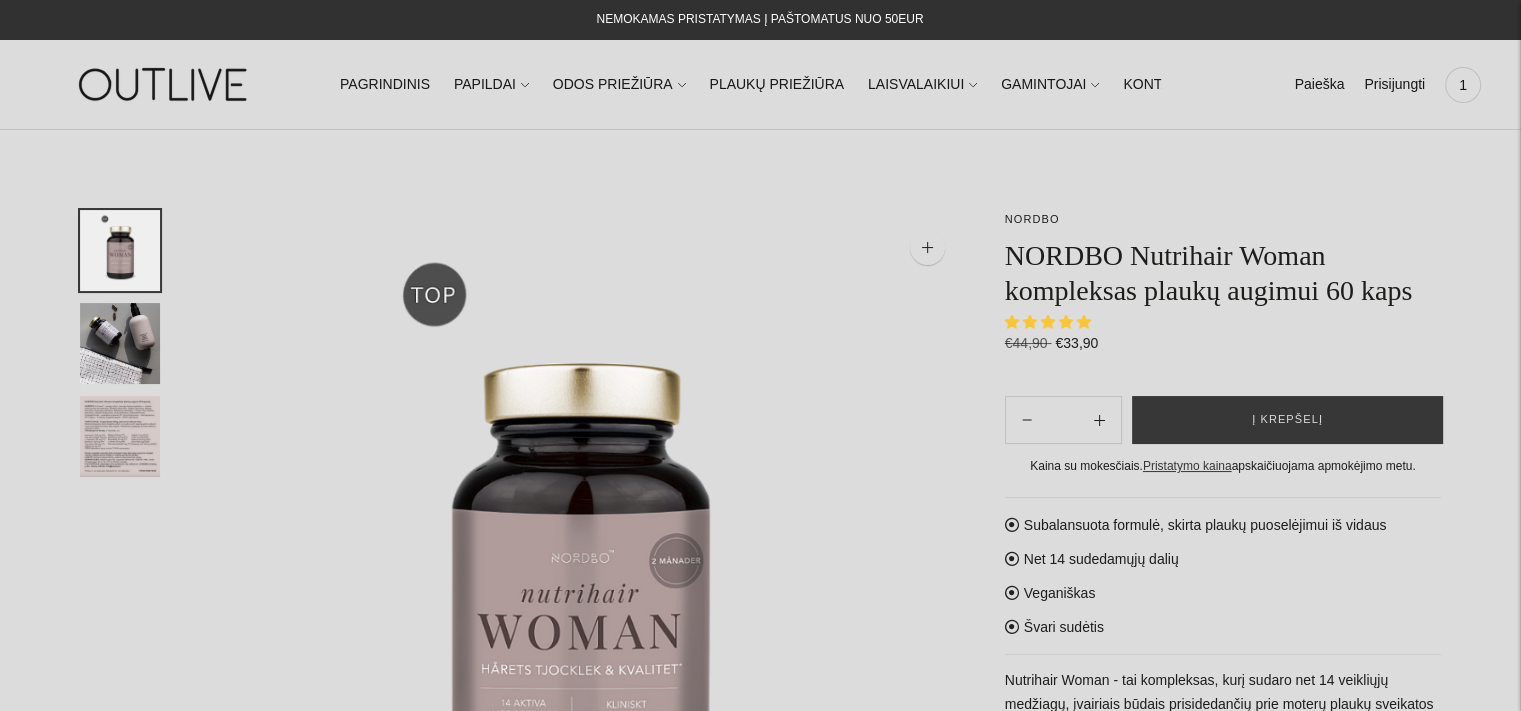 scroll, scrollTop: 366, scrollLeft: 0, axis: vertical 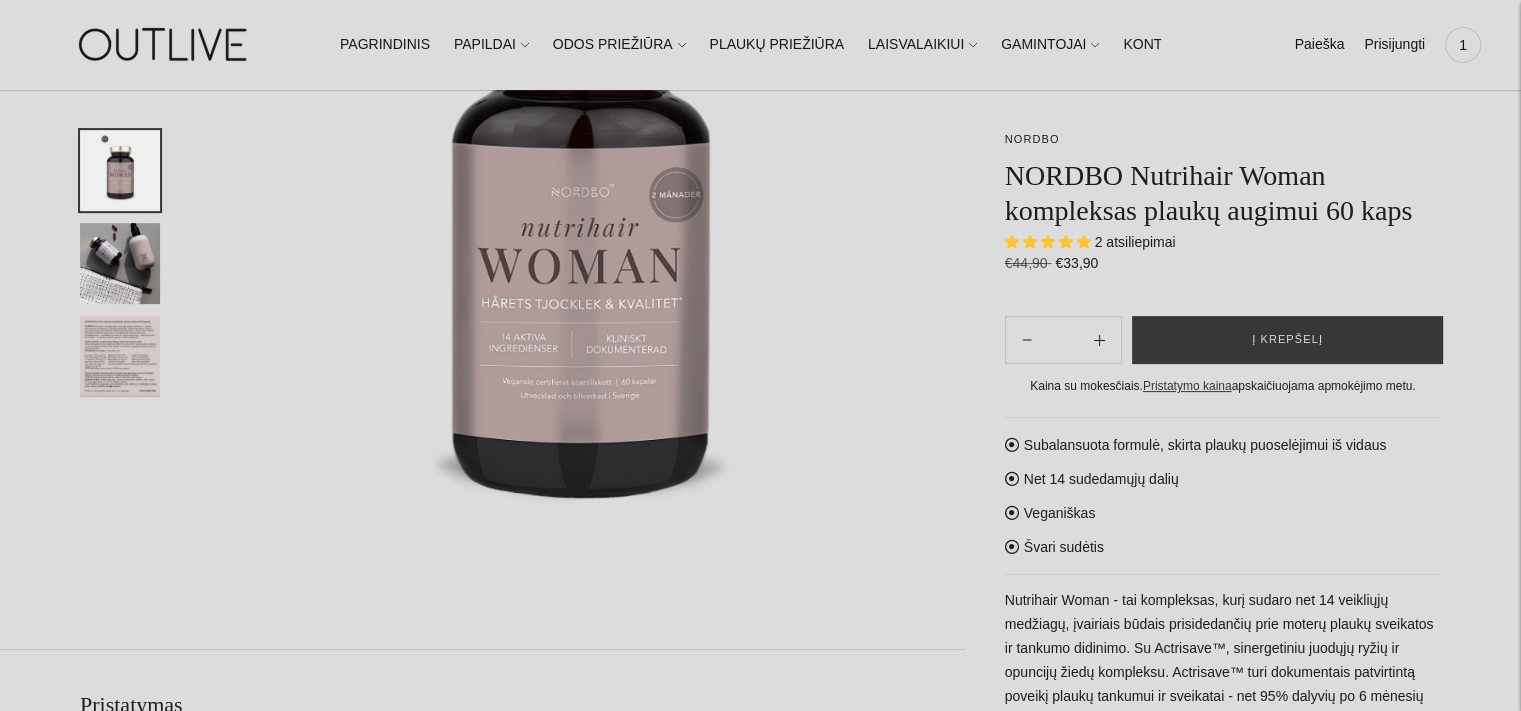 click at bounding box center [120, 356] 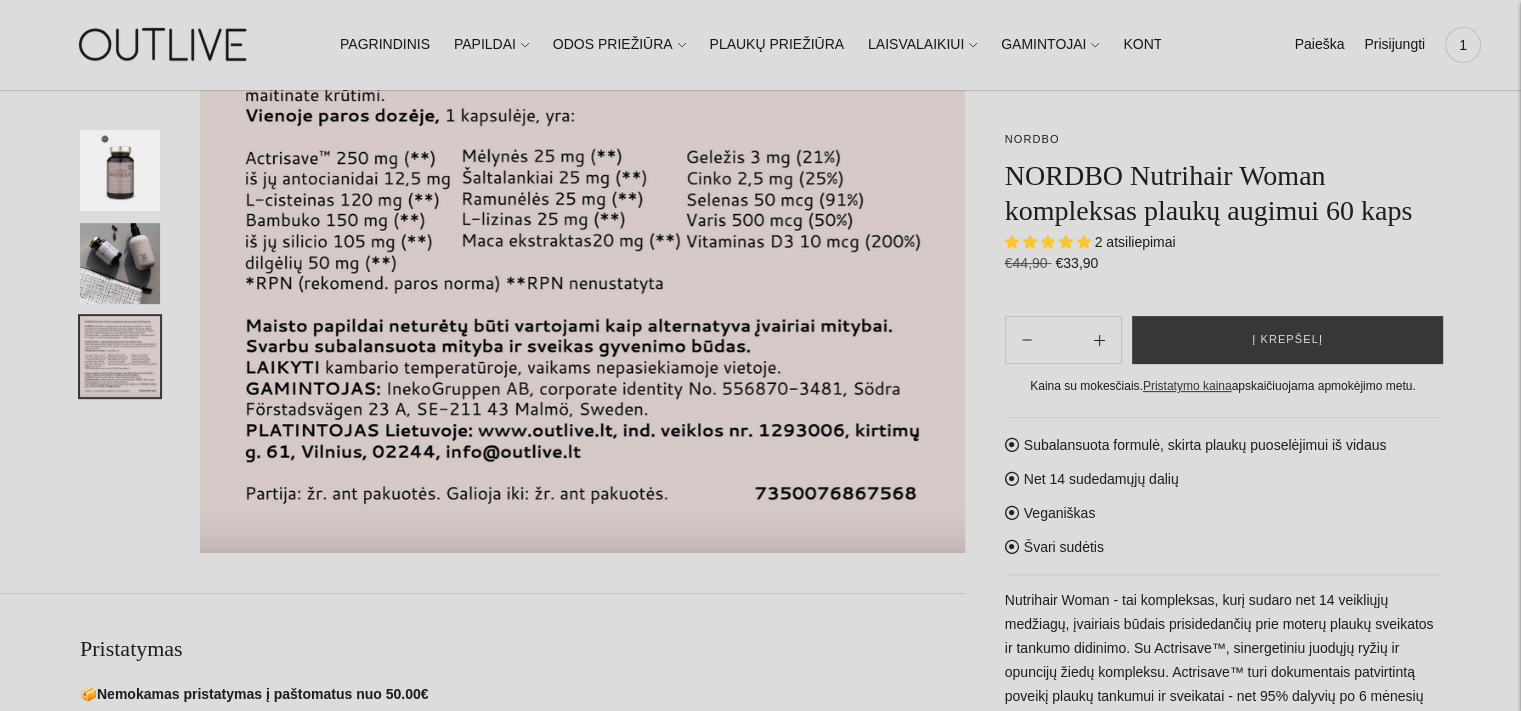 scroll, scrollTop: 0, scrollLeft: 0, axis: both 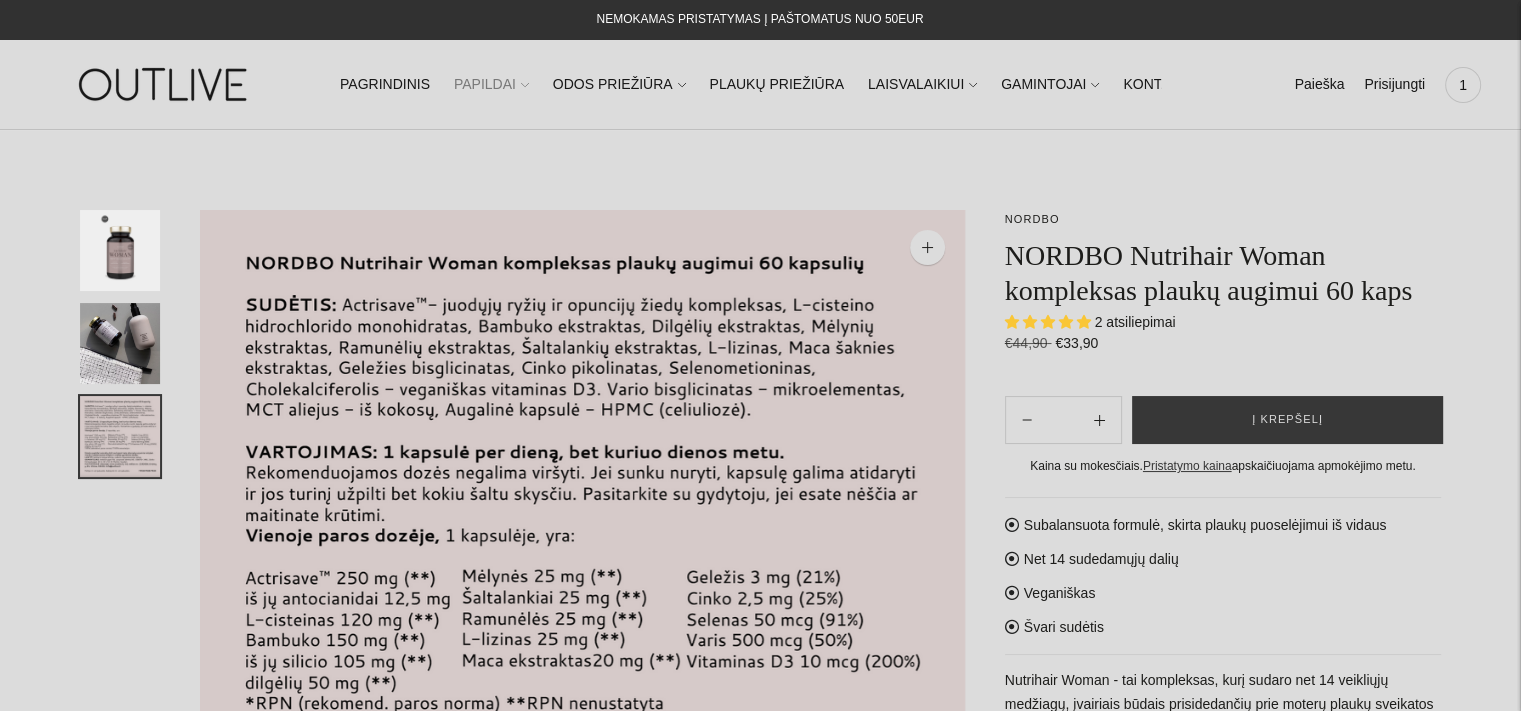 click on "PAPILDAI" 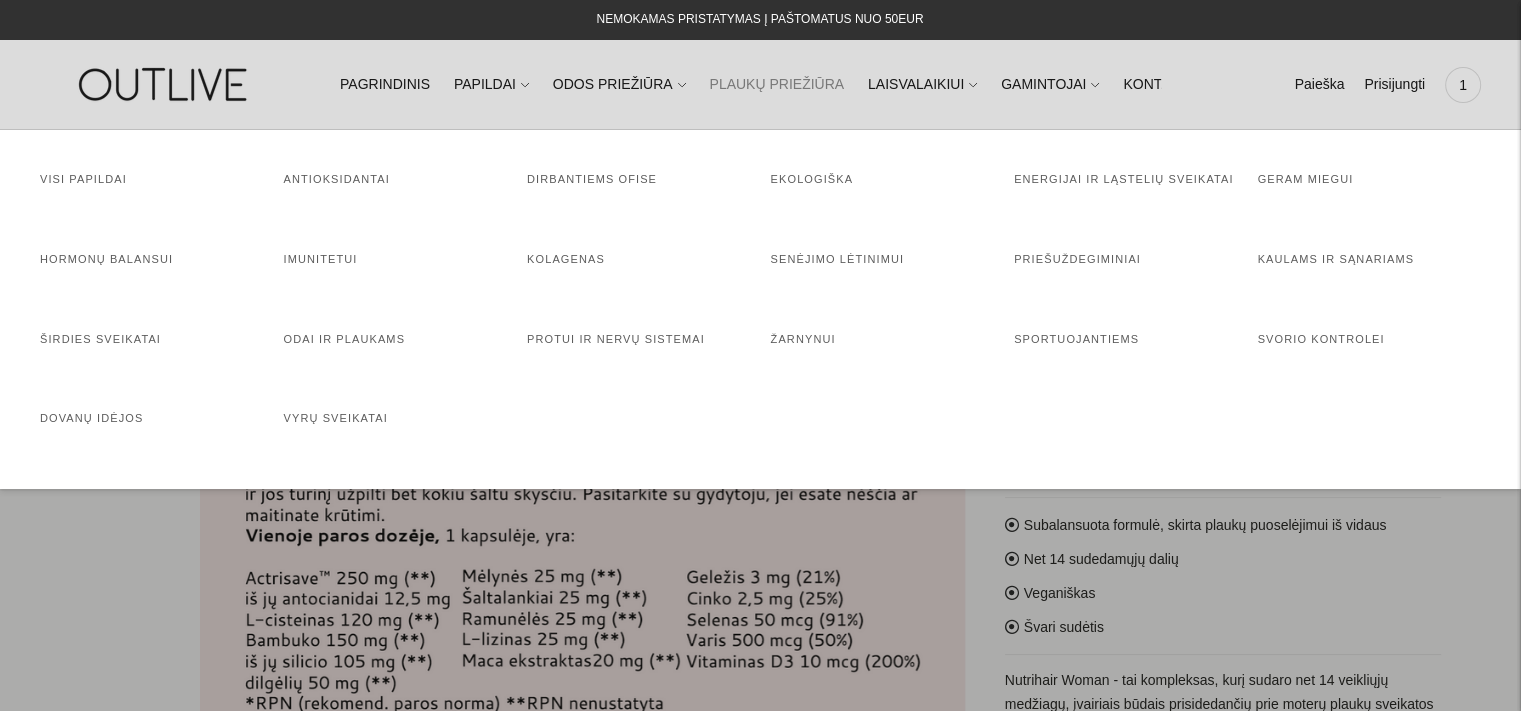 click on "PLAUKŲ PRIEŽIŪRA" 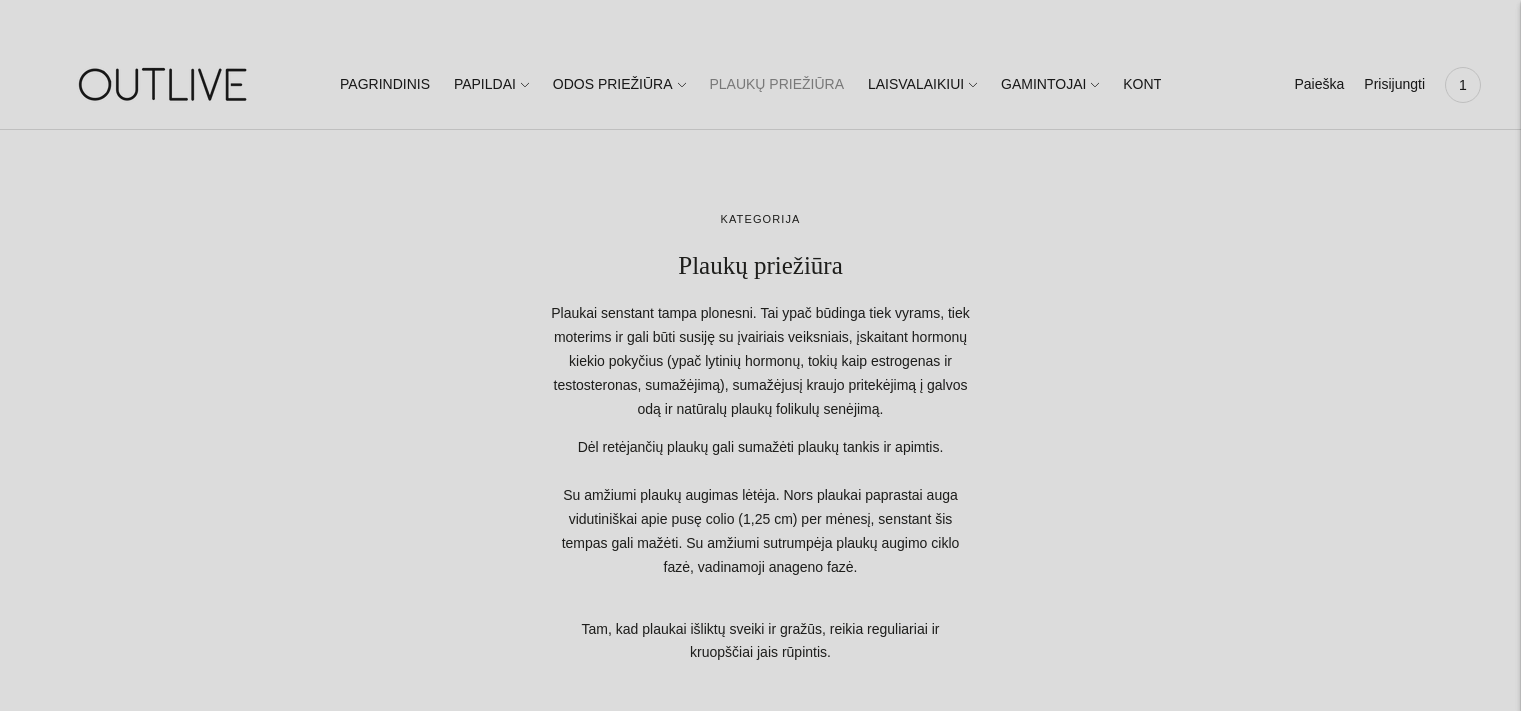 scroll, scrollTop: 0, scrollLeft: 0, axis: both 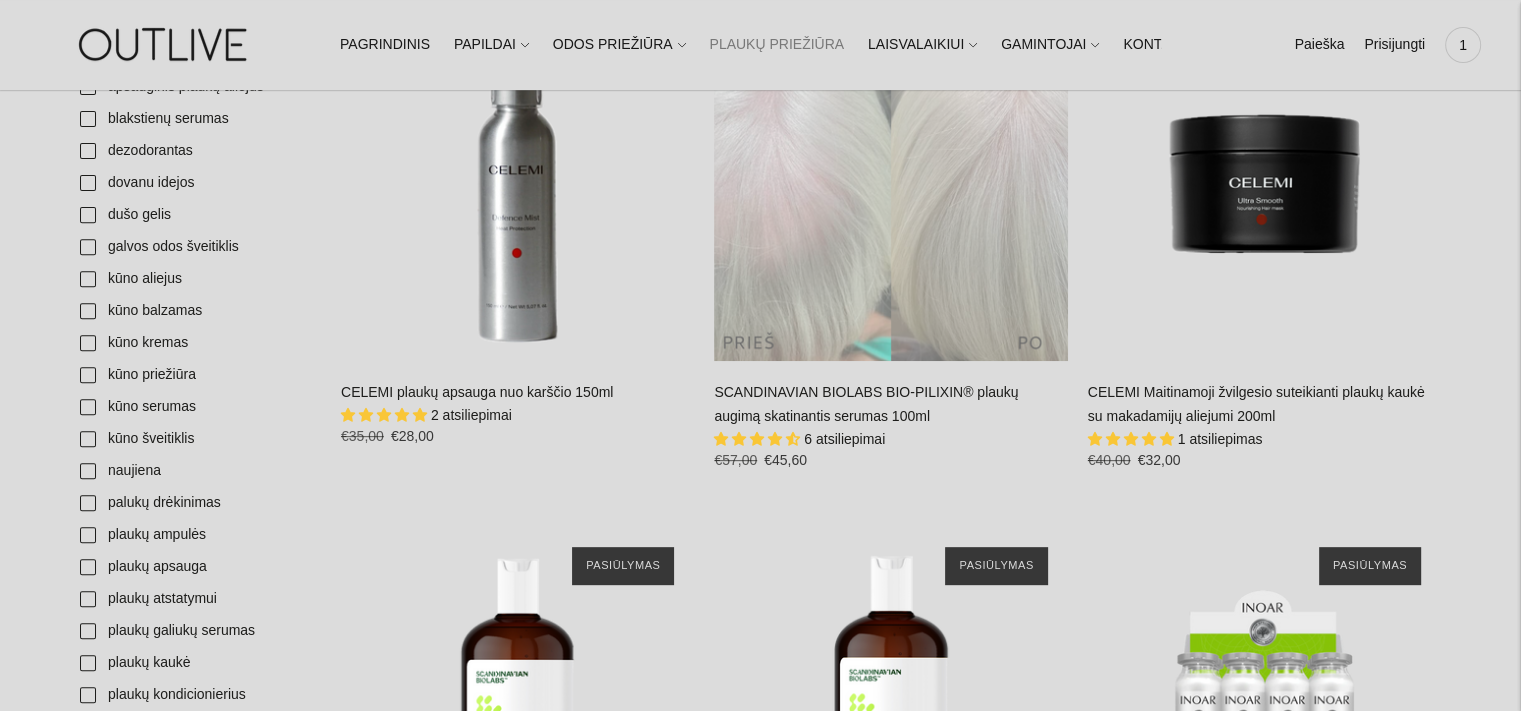 click at bounding box center (890, 183) 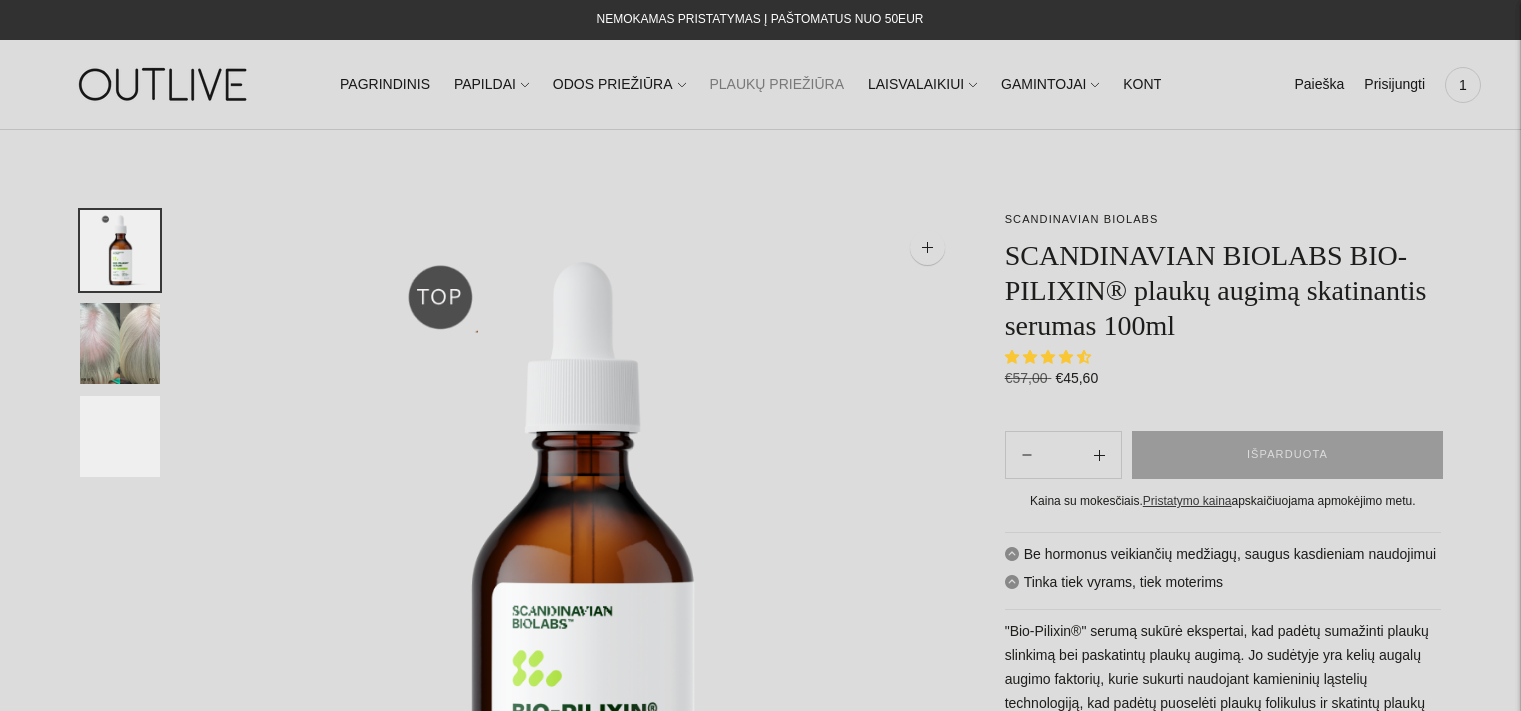 scroll, scrollTop: 0, scrollLeft: 0, axis: both 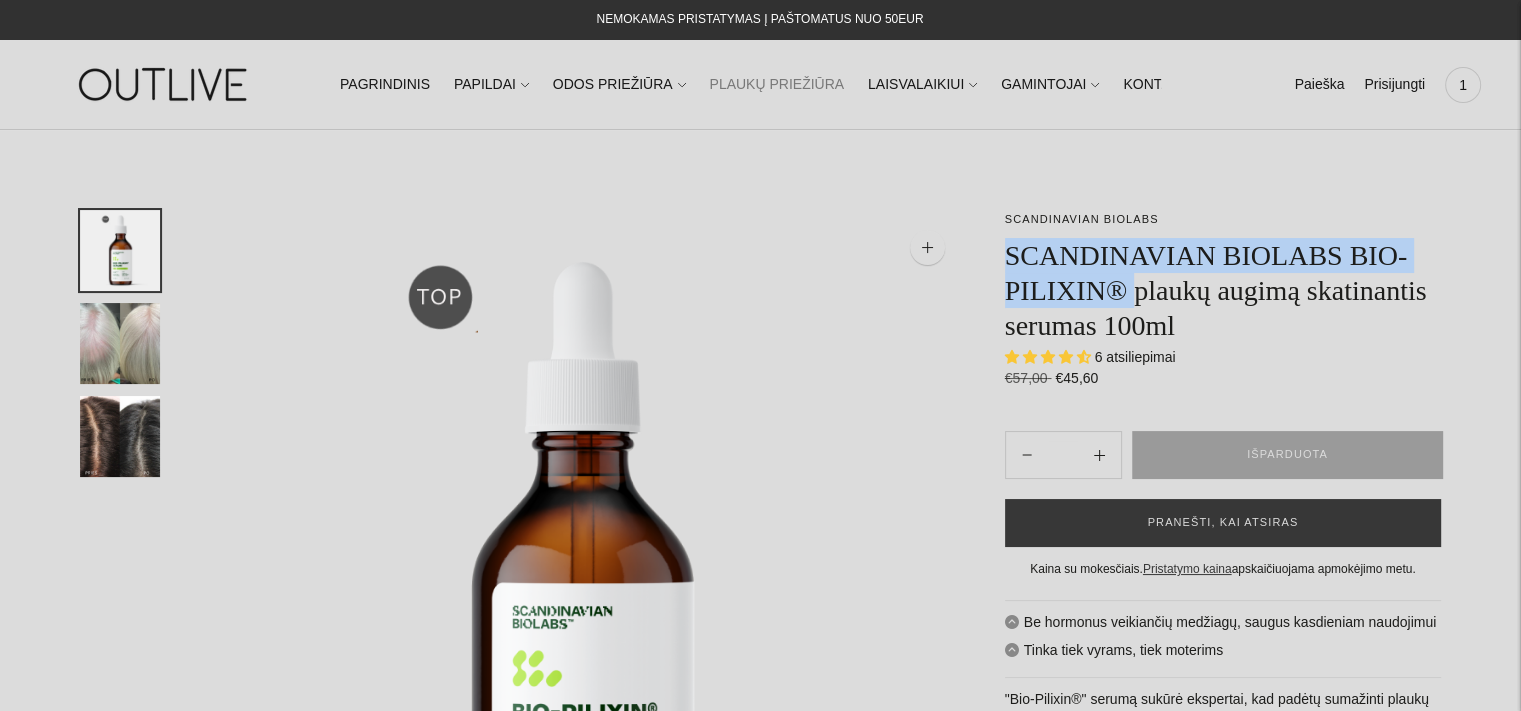 drag, startPoint x: 1132, startPoint y: 290, endPoint x: 1003, endPoint y: 255, distance: 133.66376 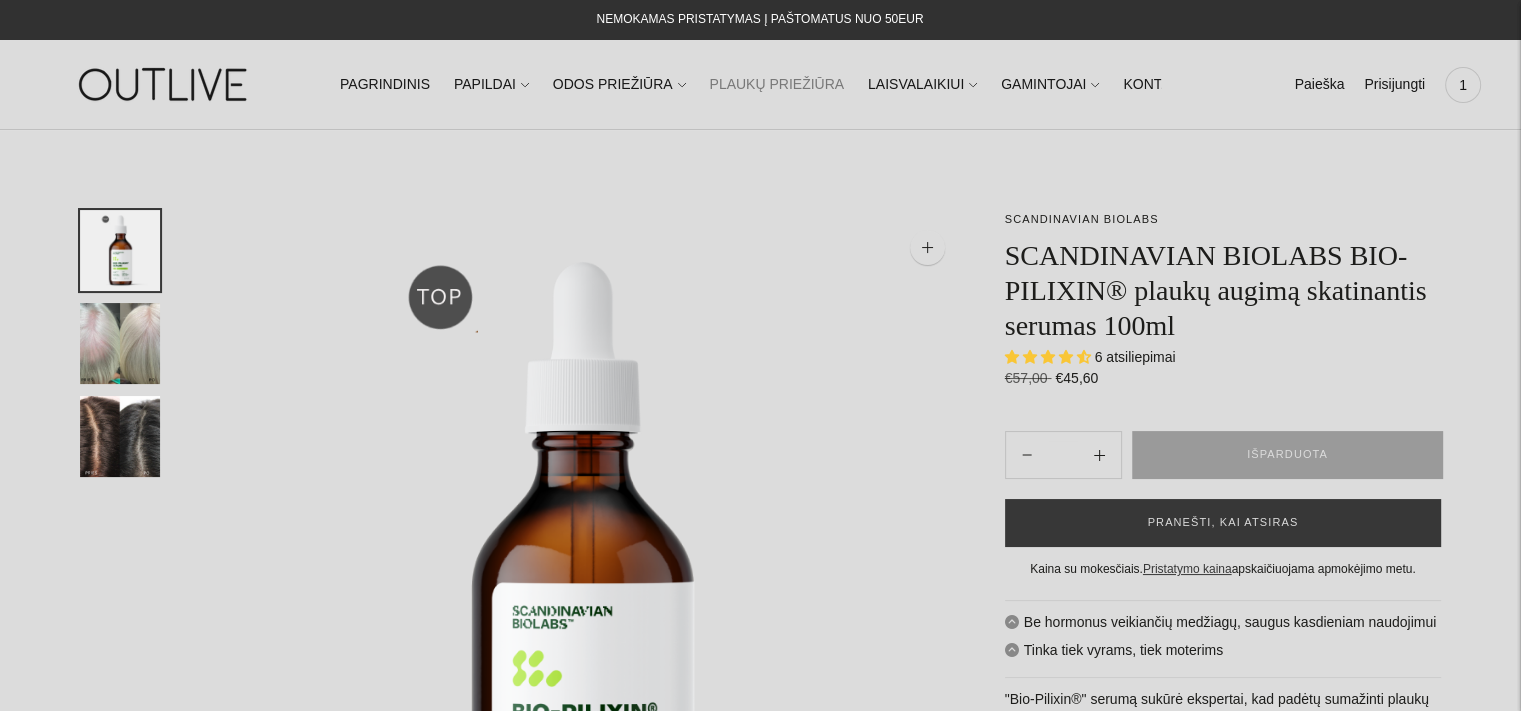 click on "SCANDINAVIAN BIOLABS
SCANDINAVIAN BIOLABS BIO-PILIXIN® plaukų augimą skatinantis serumas 100ml
6 atsiliepimai
€57,00
Regular price
€45,60
Unit price
/ per
SCANDINAVIAN BIOLABS
SCANDINAVIAN BIOLABS BIO-PILIXIN® plaukų augimą skatinantis serumas 100ml
6 atsiliepimai
/" at bounding box center (760, 1608) 